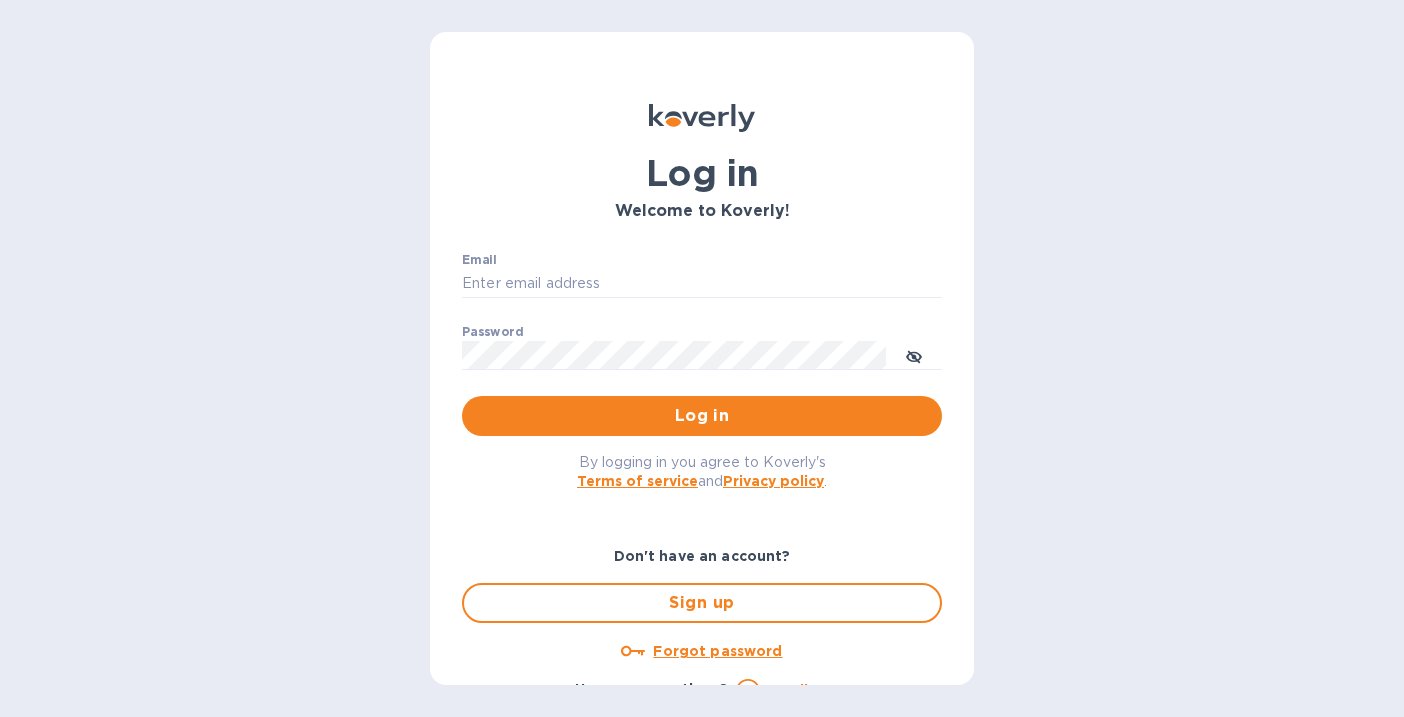 scroll, scrollTop: 0, scrollLeft: 0, axis: both 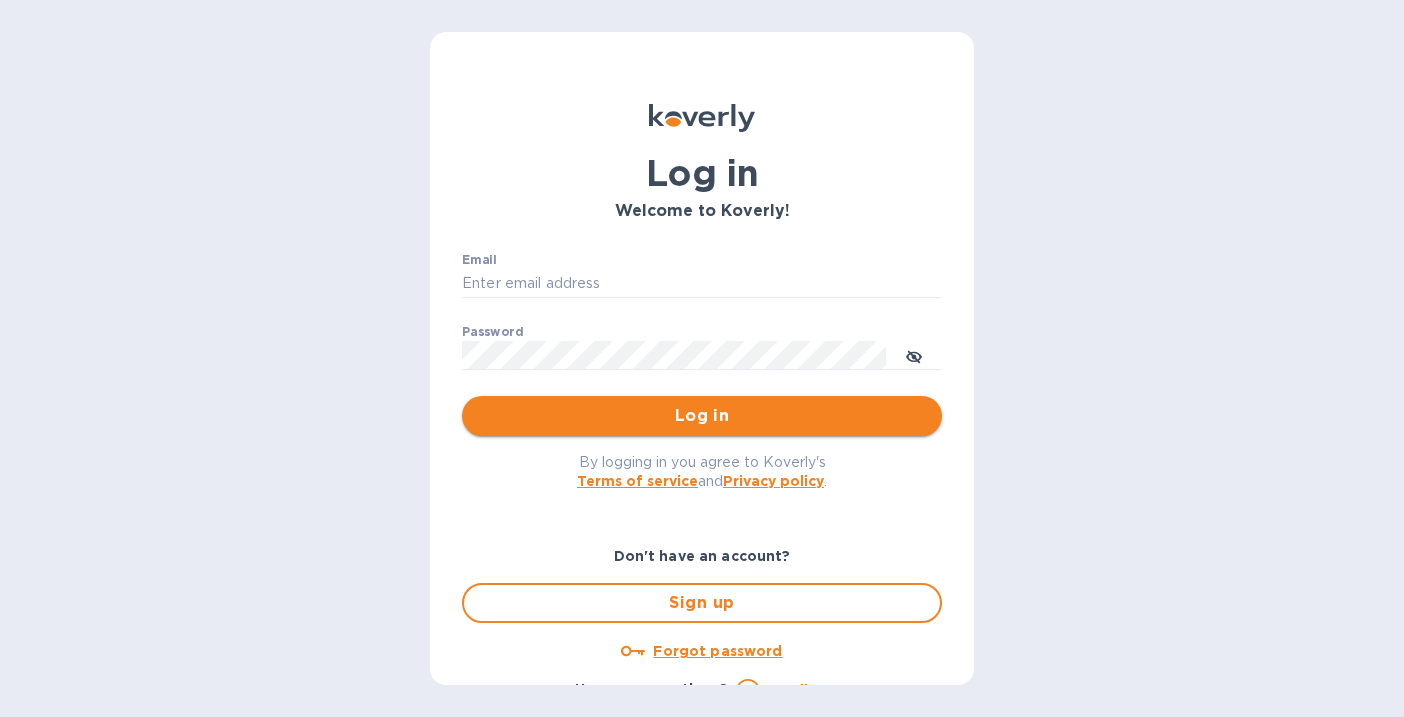 type on "[USERNAME]@example.com" 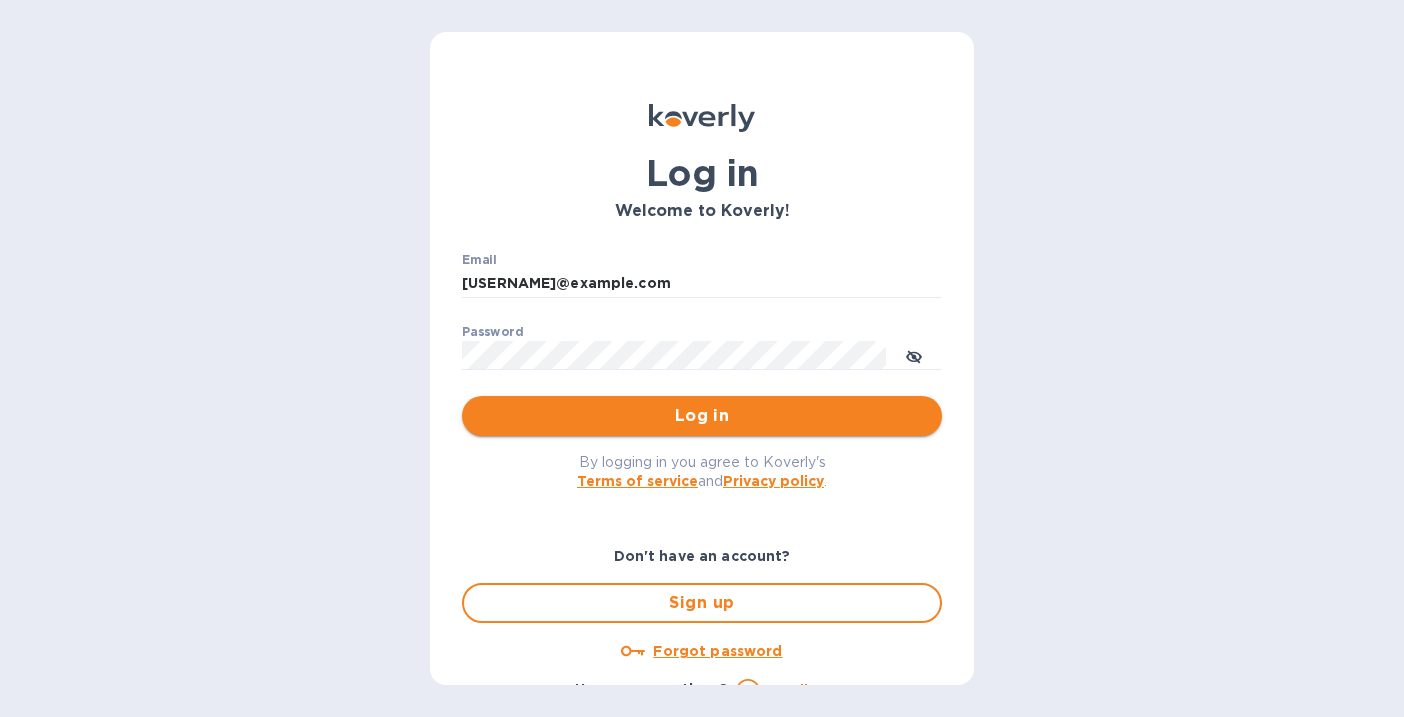 click on "Log in" at bounding box center (702, 416) 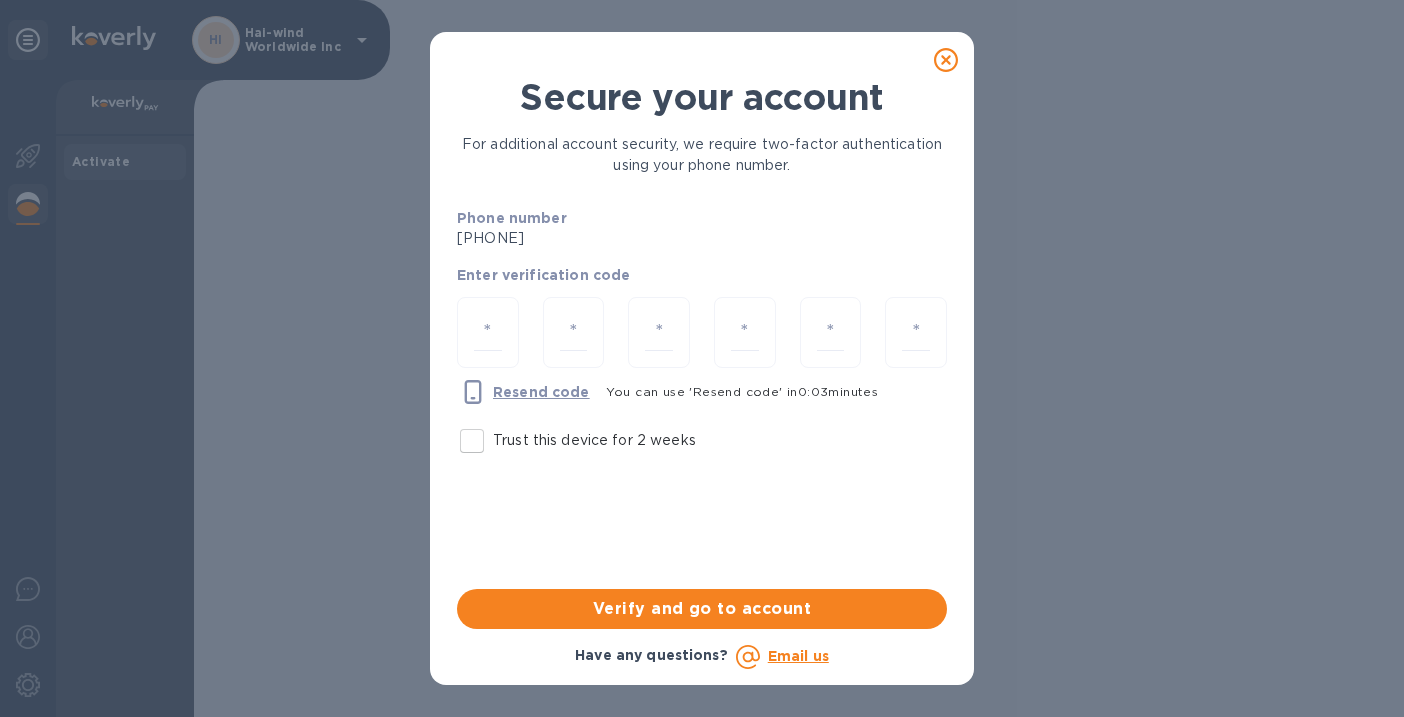 click 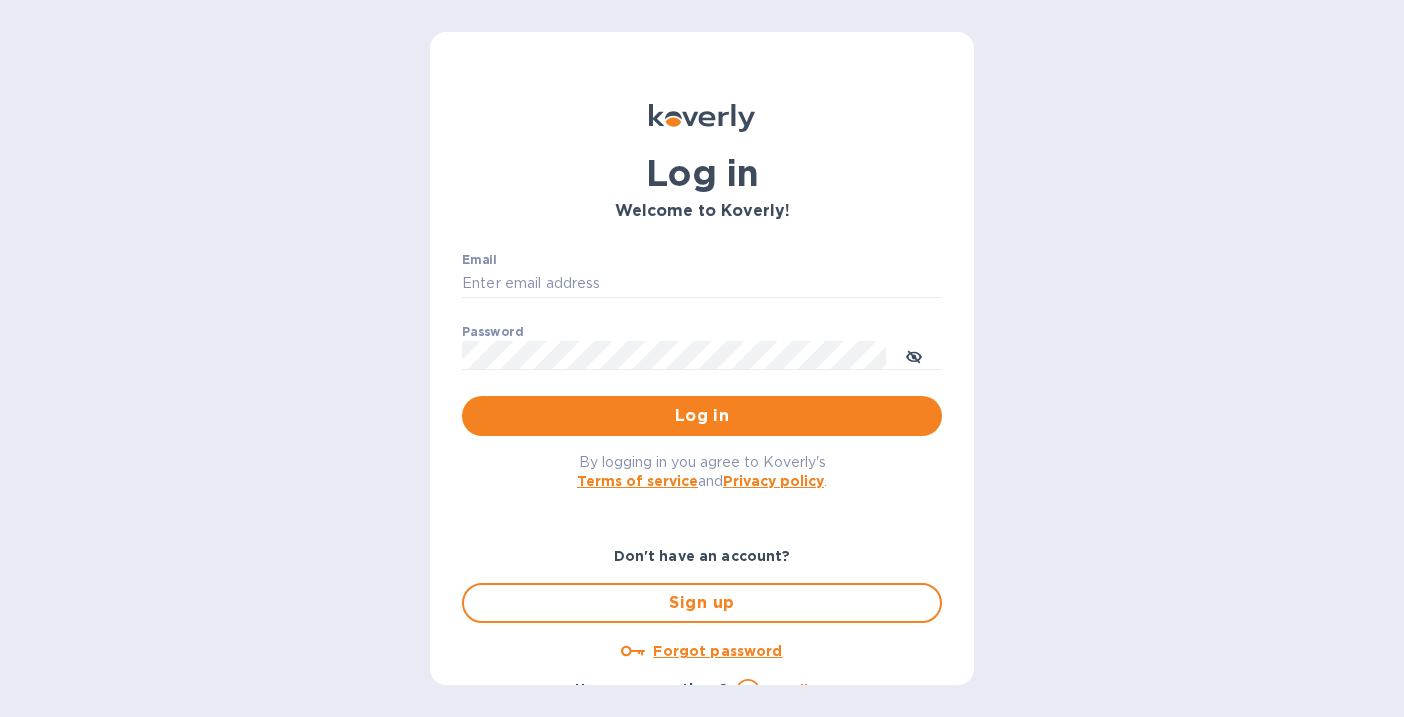scroll, scrollTop: 0, scrollLeft: 0, axis: both 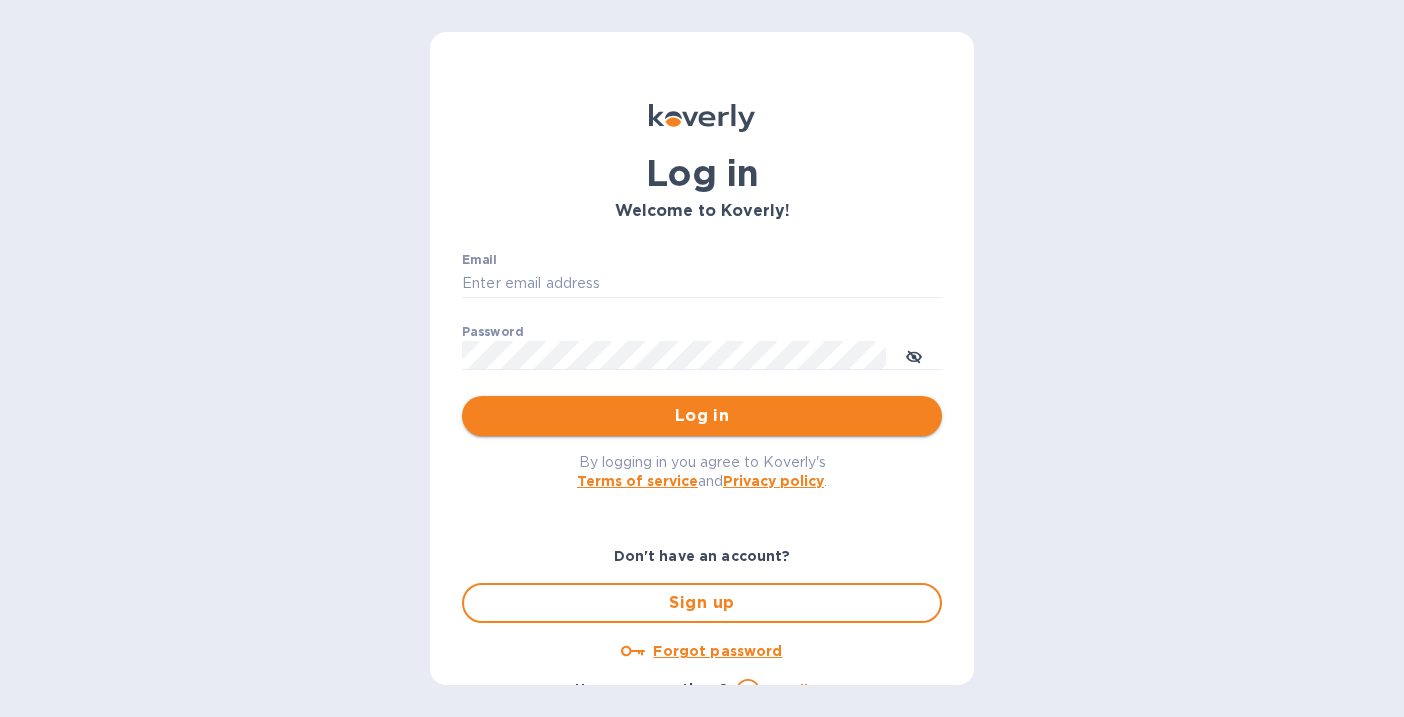 type on "[USERNAME]@example.com" 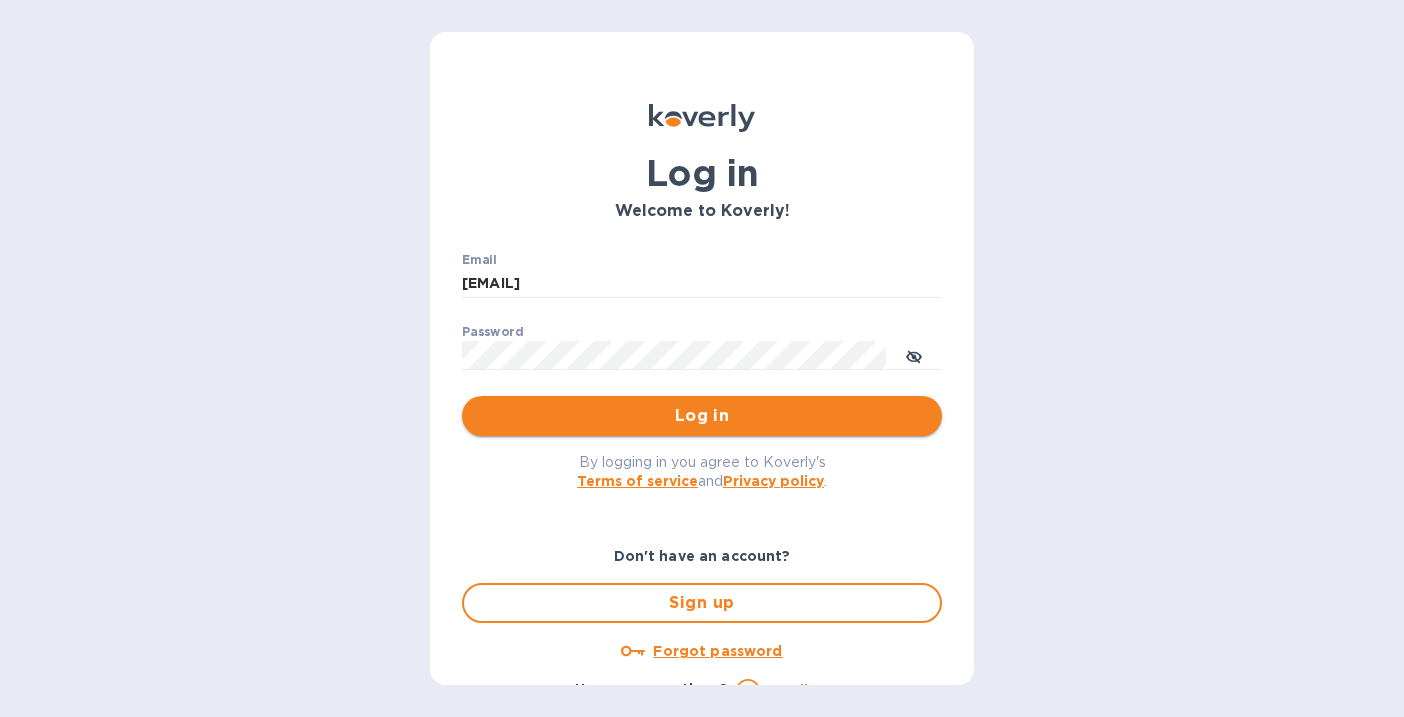 click on "Log in" at bounding box center [702, 416] 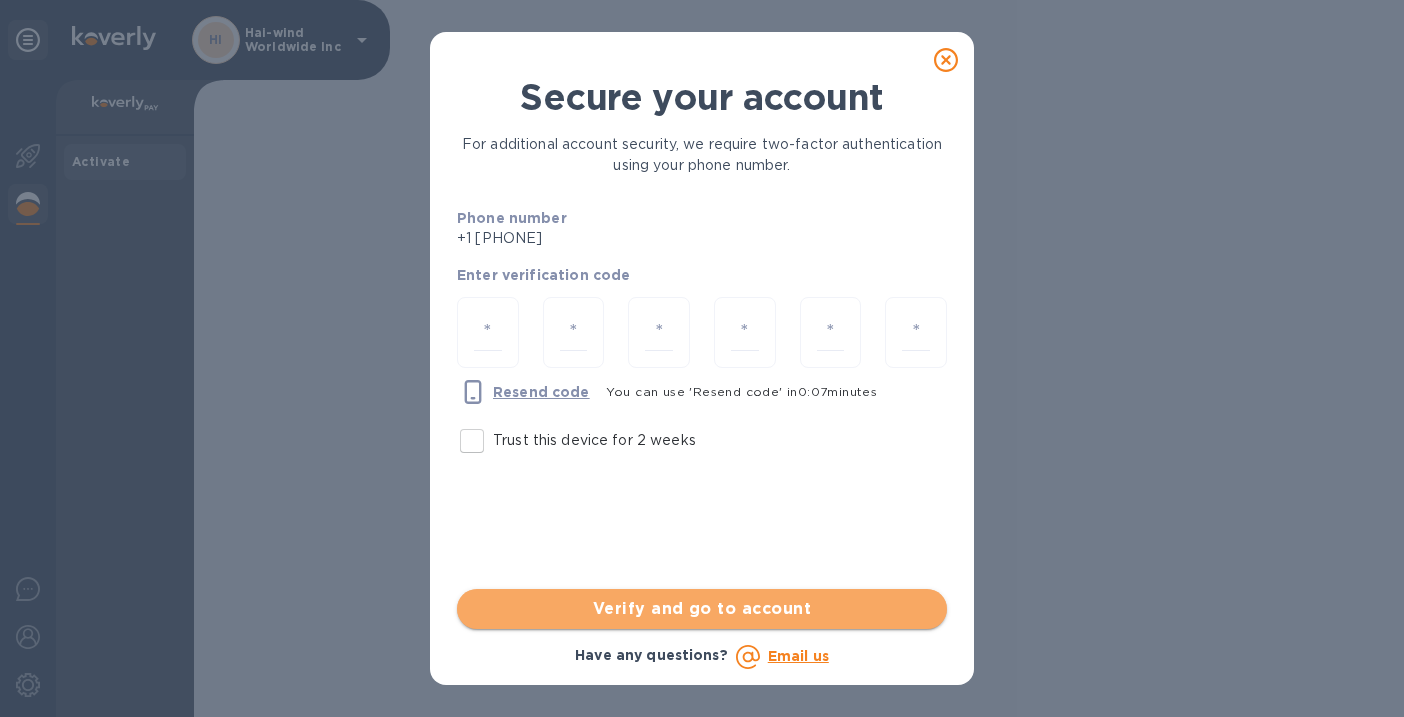 click on "Verify and go to account" at bounding box center (702, 609) 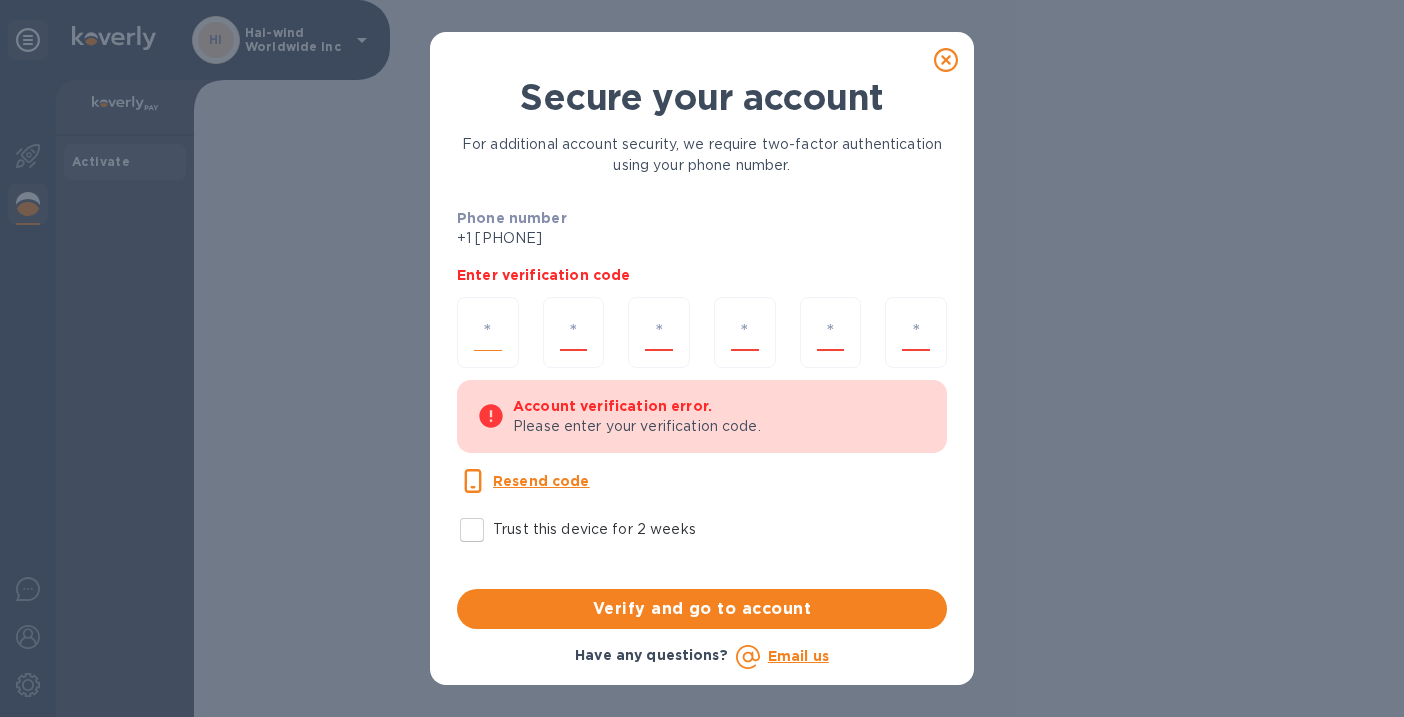 click at bounding box center (488, 332) 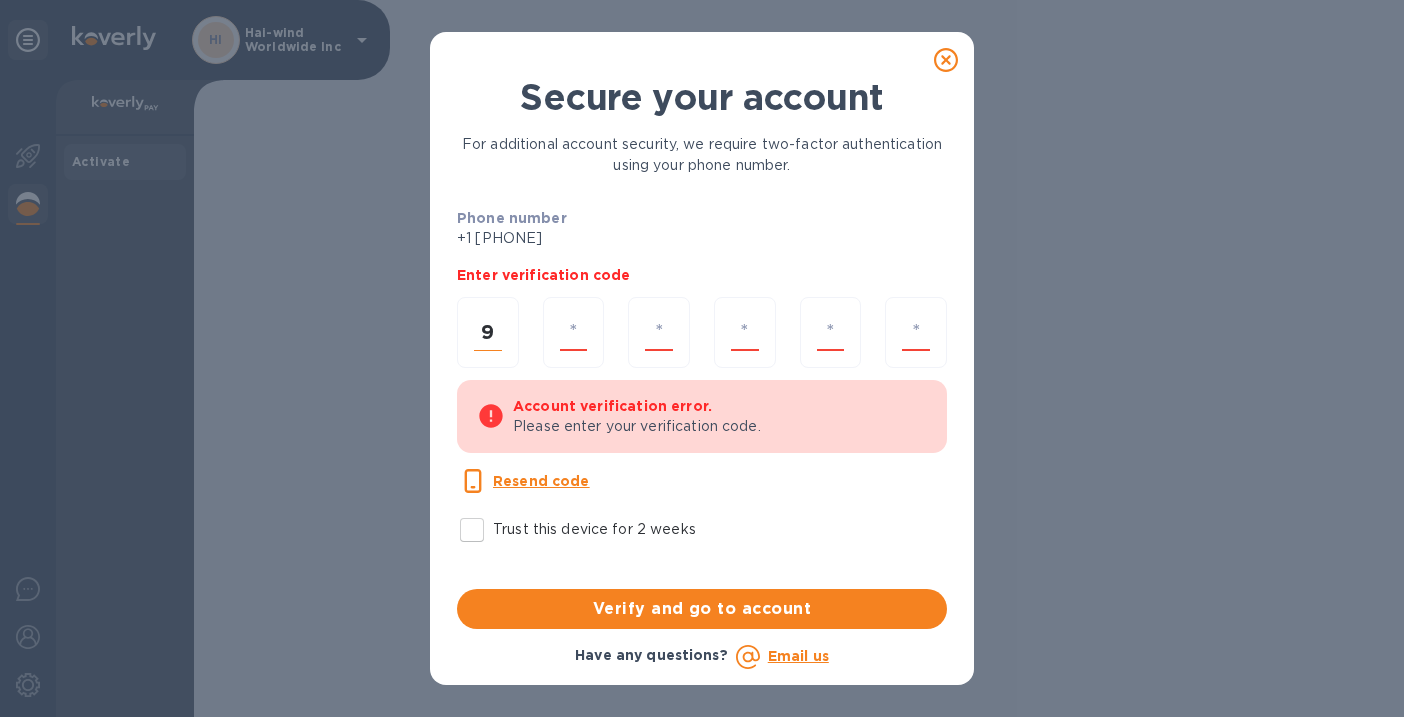 type on "1" 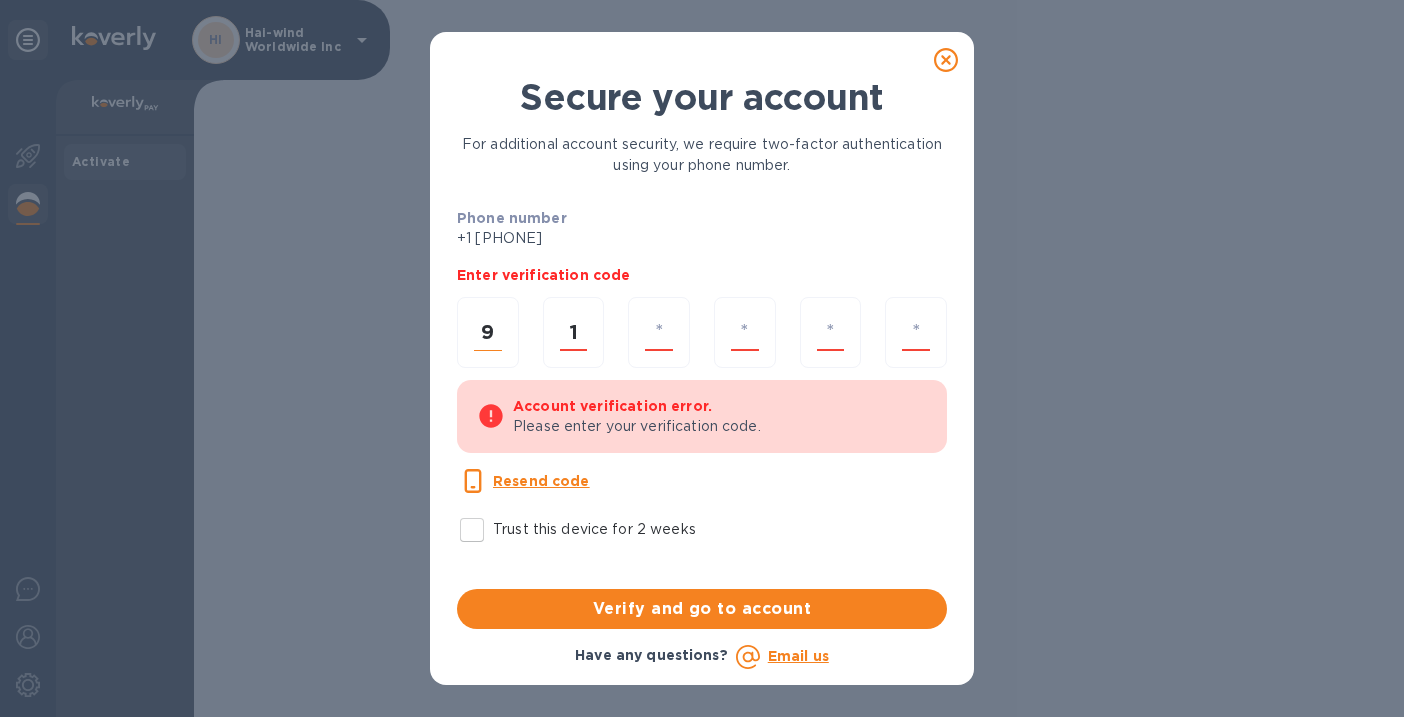 type on "4" 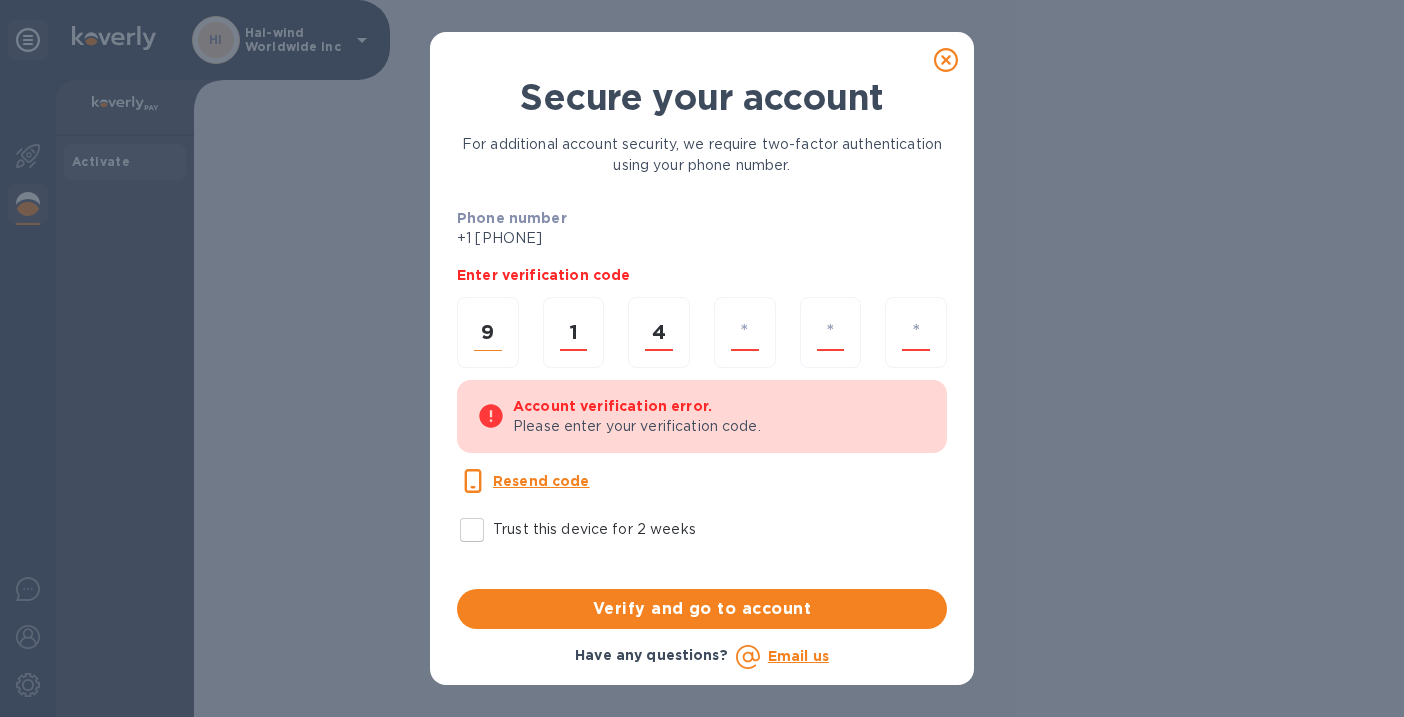 type on "4" 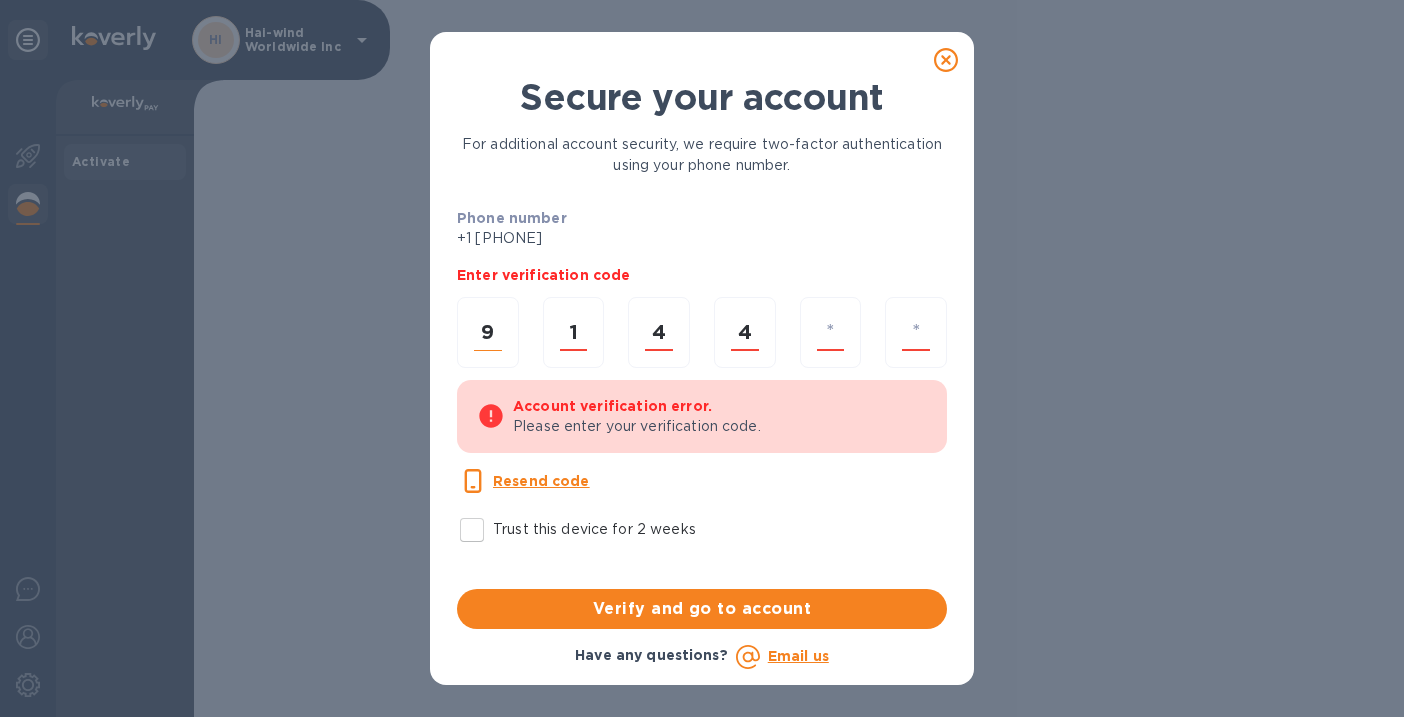 type on "2" 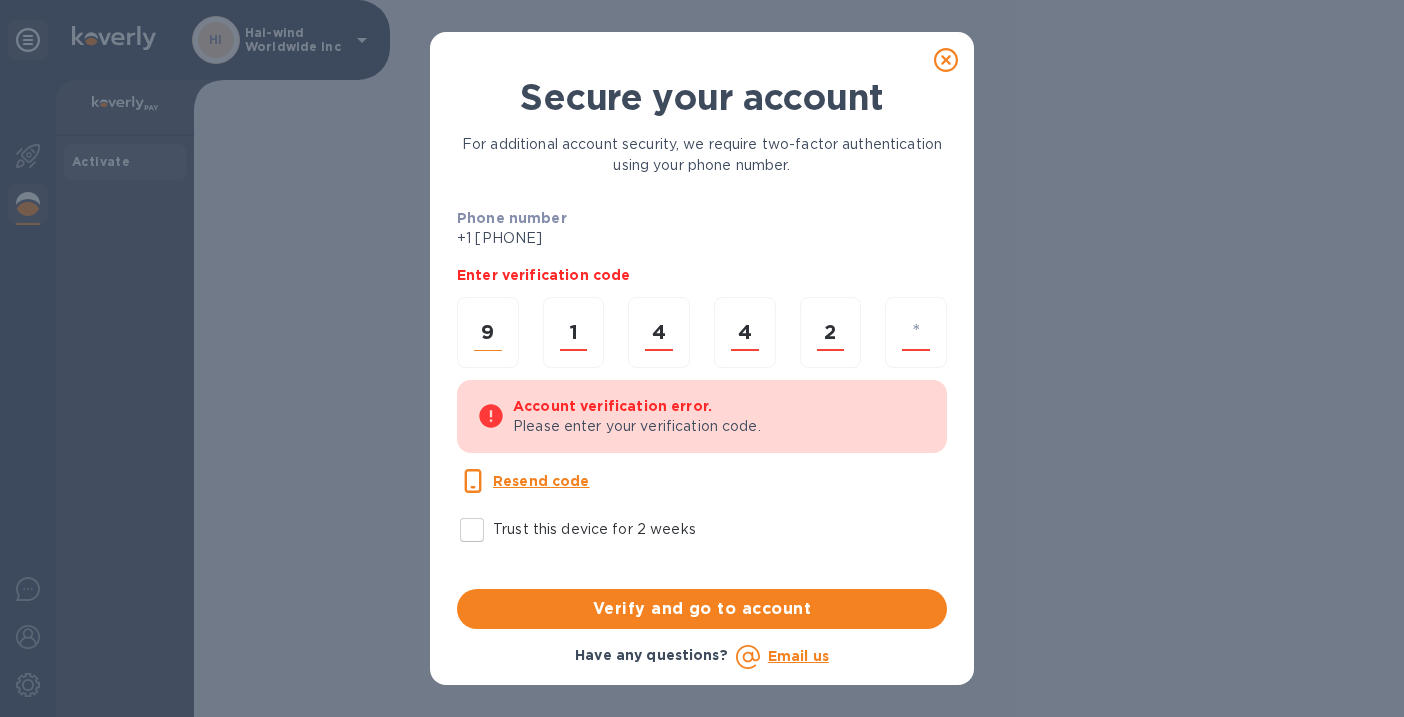 type on "1" 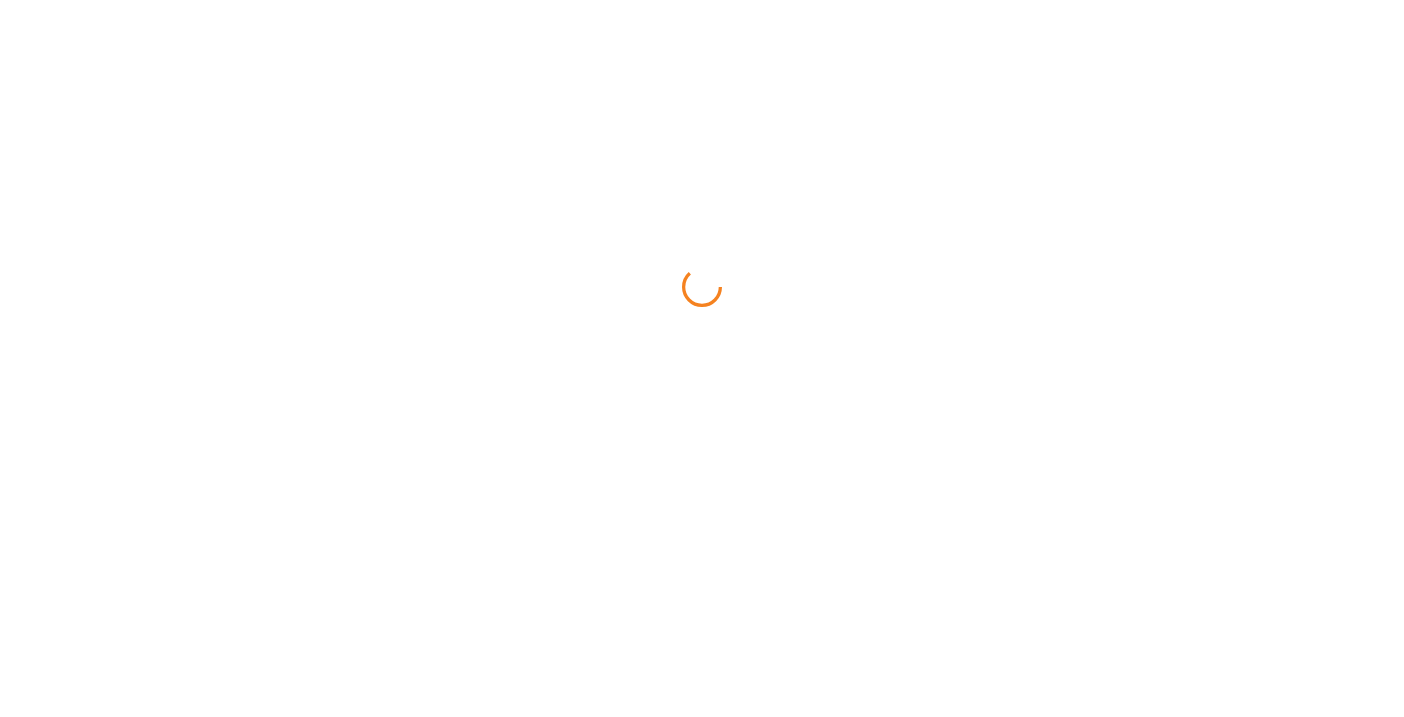 scroll, scrollTop: 0, scrollLeft: 0, axis: both 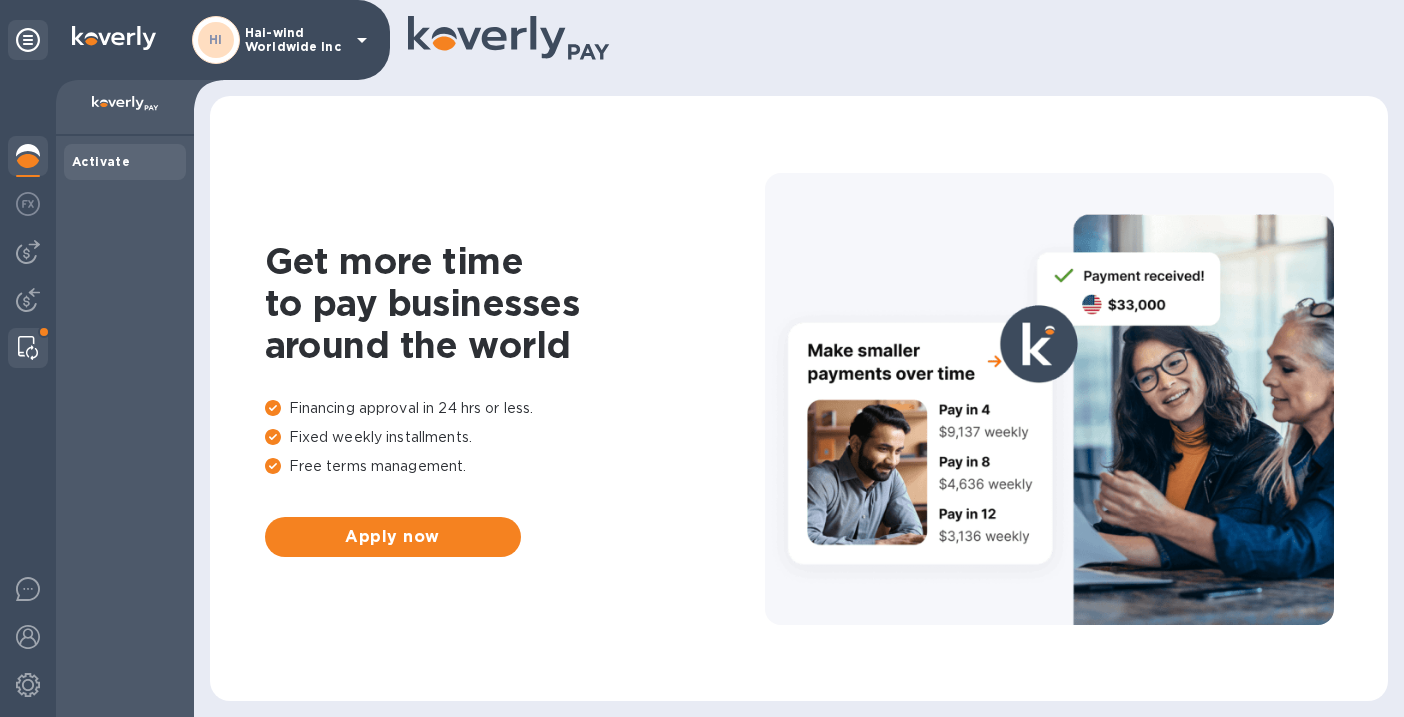 click at bounding box center (28, 348) 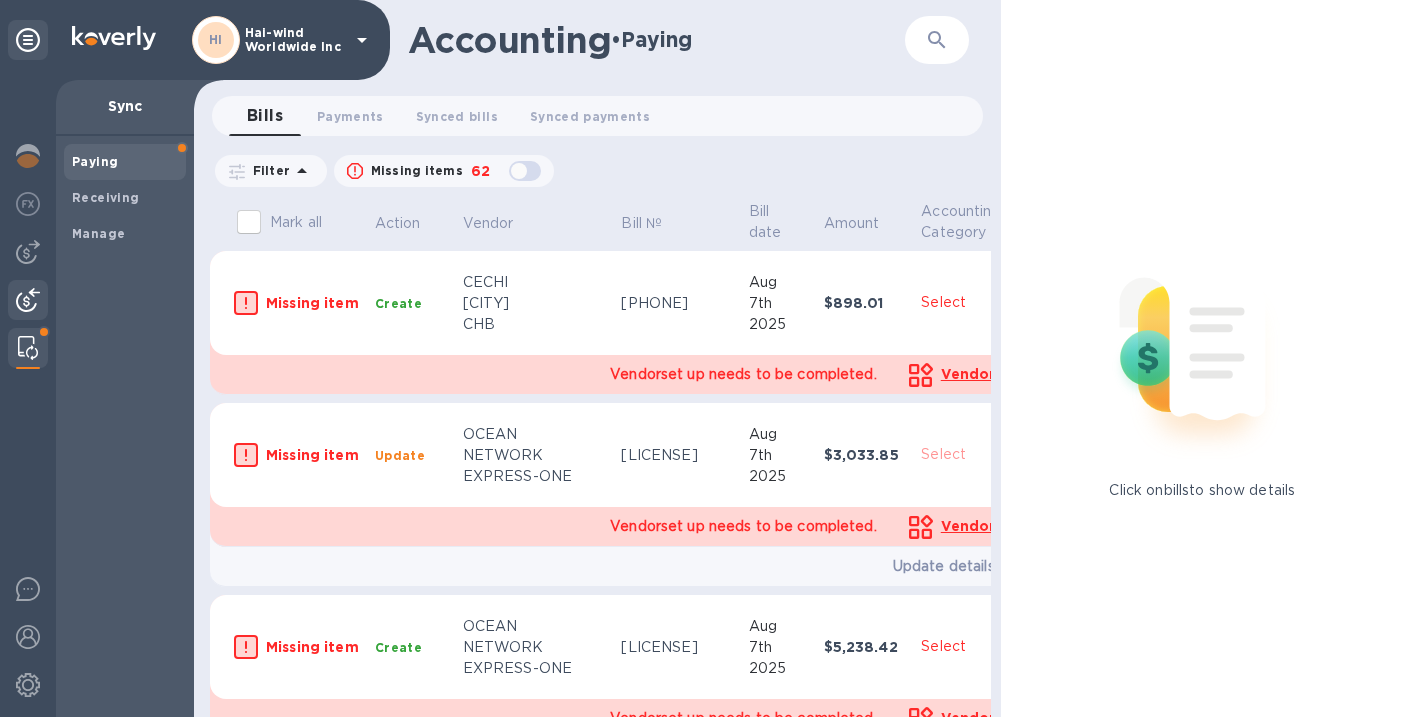 click at bounding box center (28, 300) 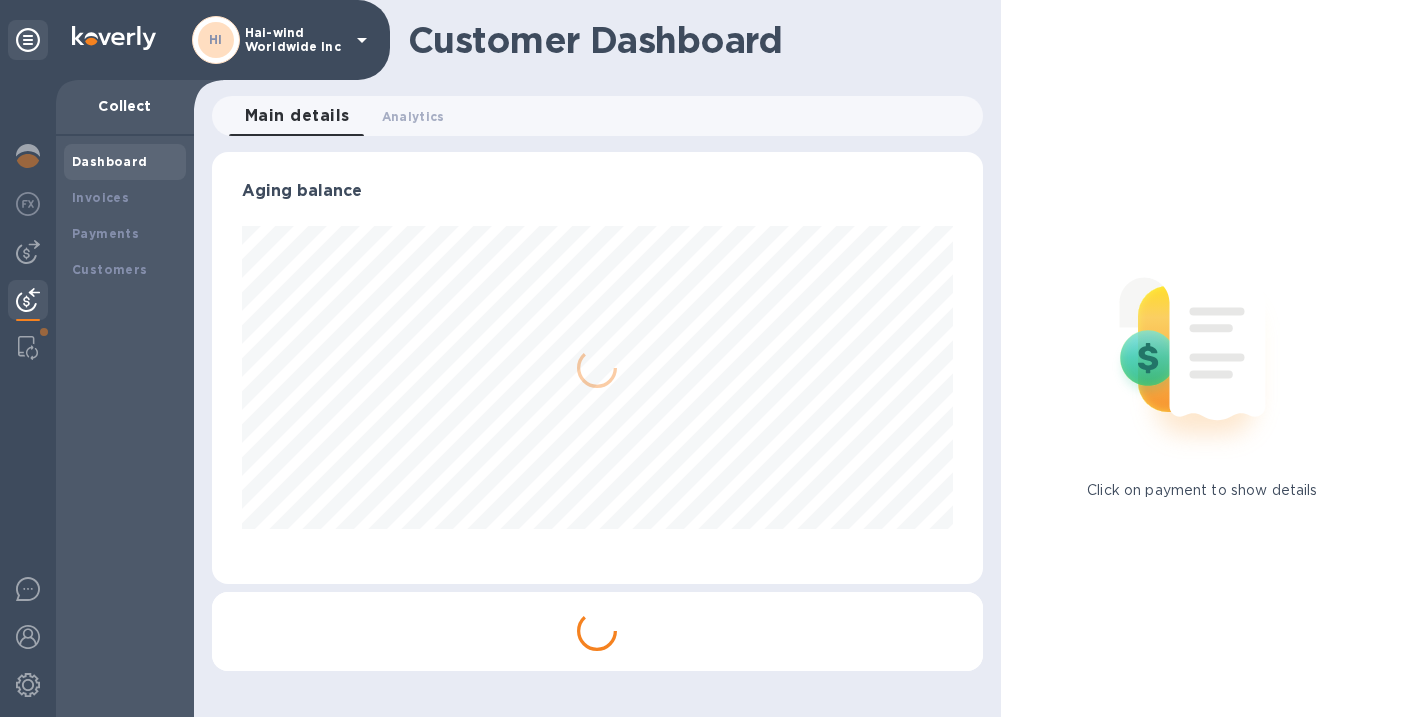 scroll, scrollTop: 999568, scrollLeft: 999229, axis: both 